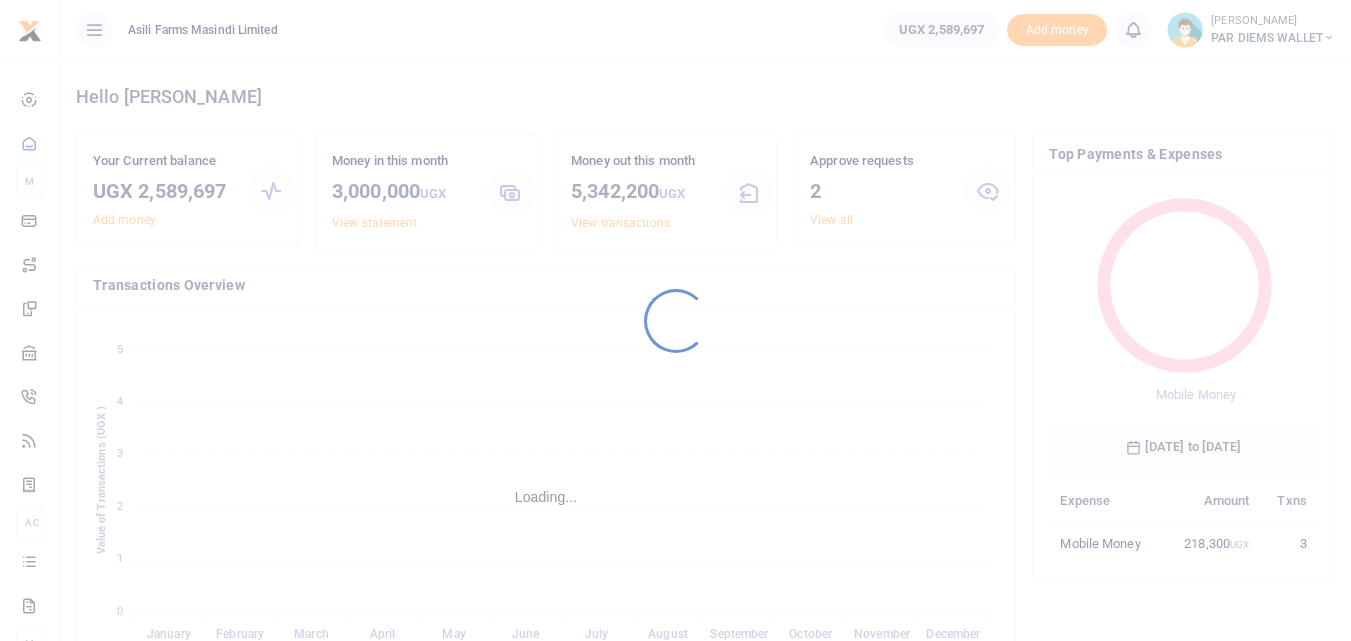 scroll, scrollTop: 0, scrollLeft: 0, axis: both 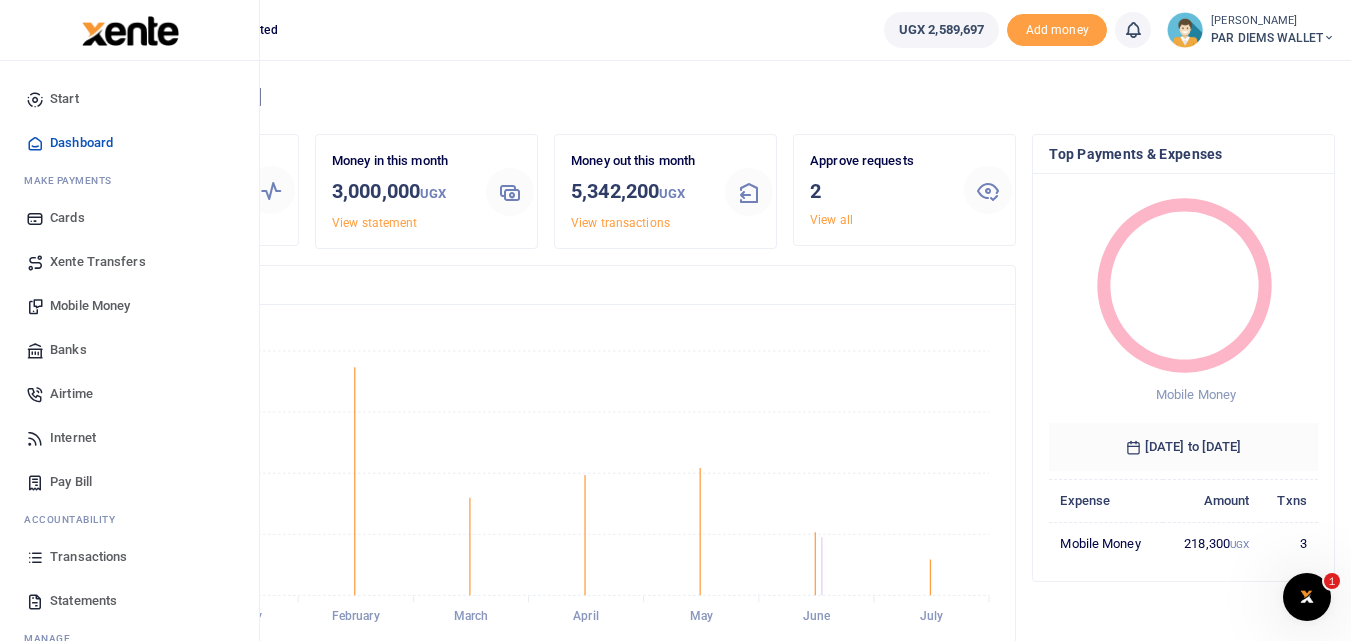 click at bounding box center [35, 557] 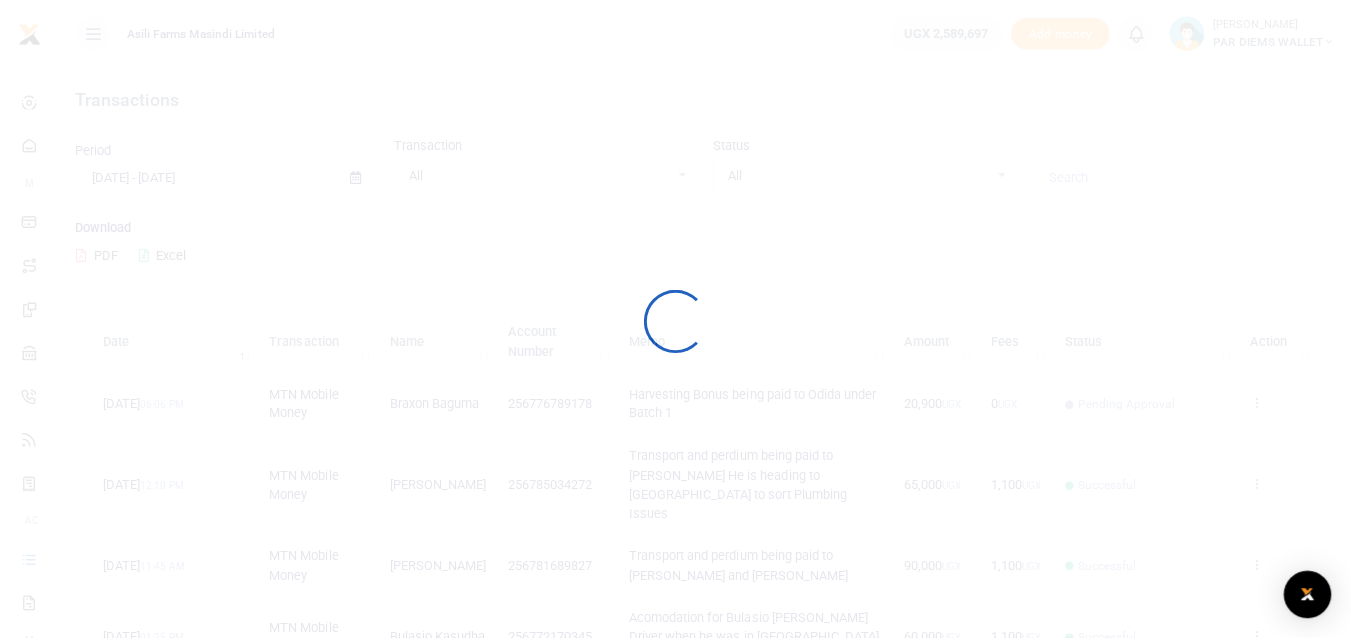 scroll, scrollTop: 0, scrollLeft: 0, axis: both 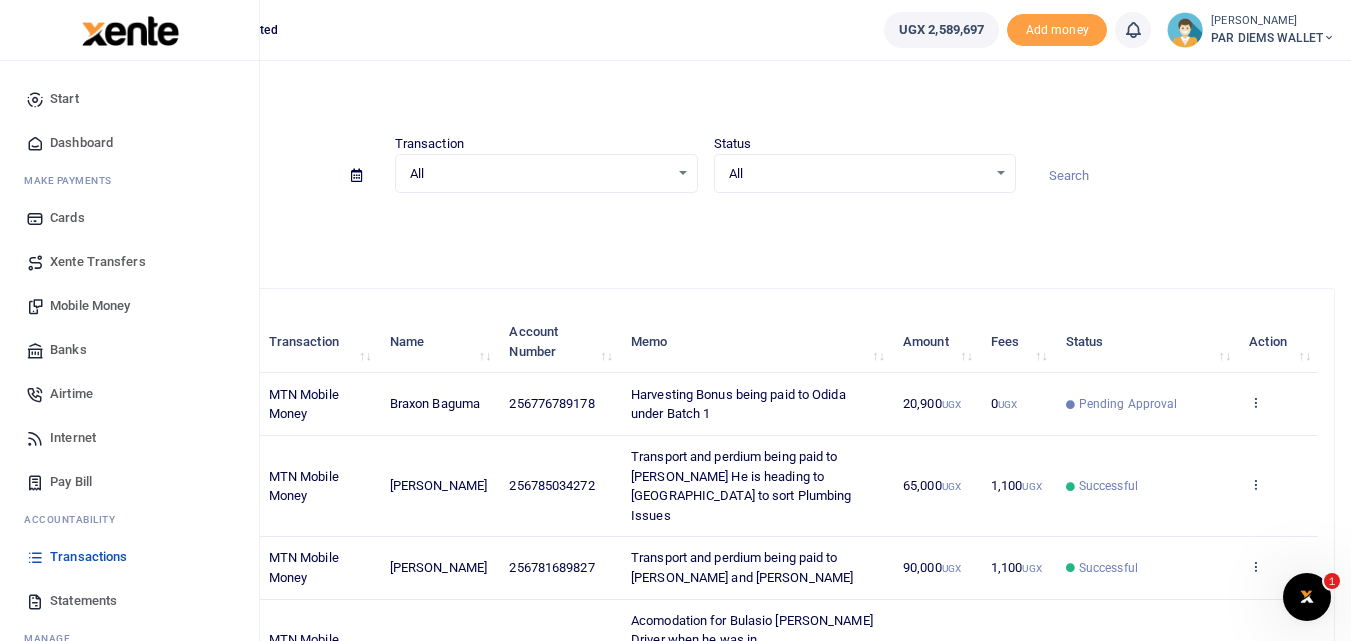 click on "Mobile Money" at bounding box center (90, 306) 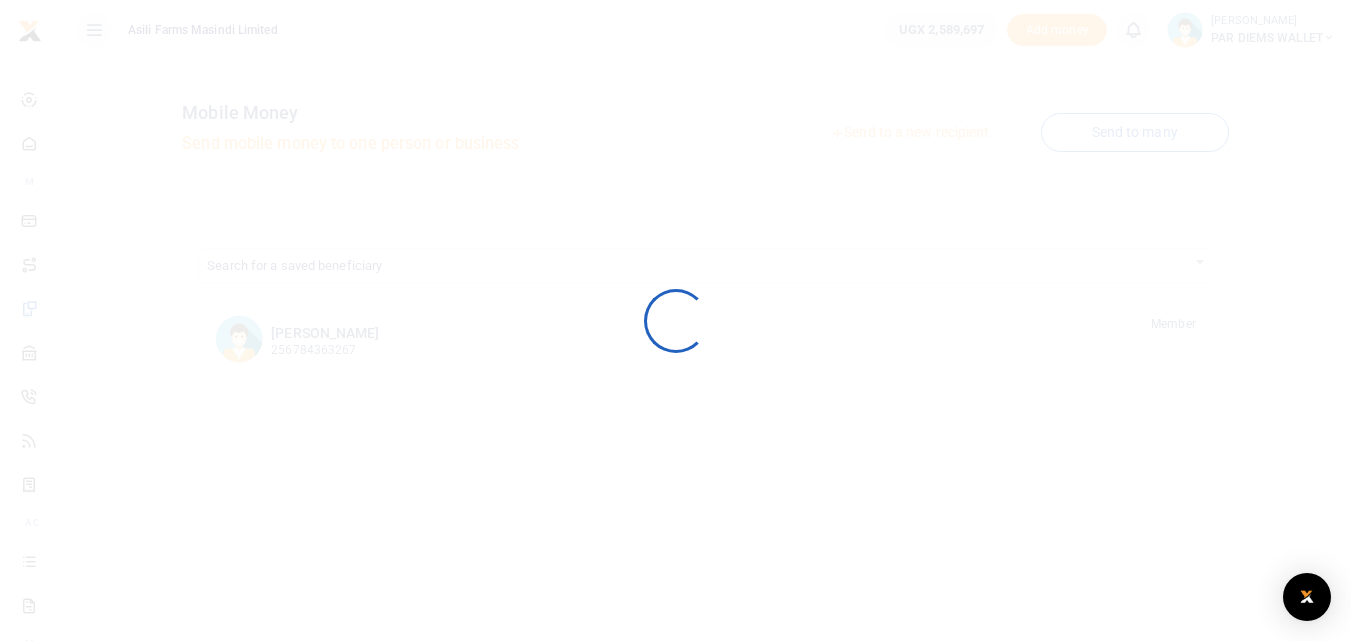 scroll, scrollTop: 0, scrollLeft: 0, axis: both 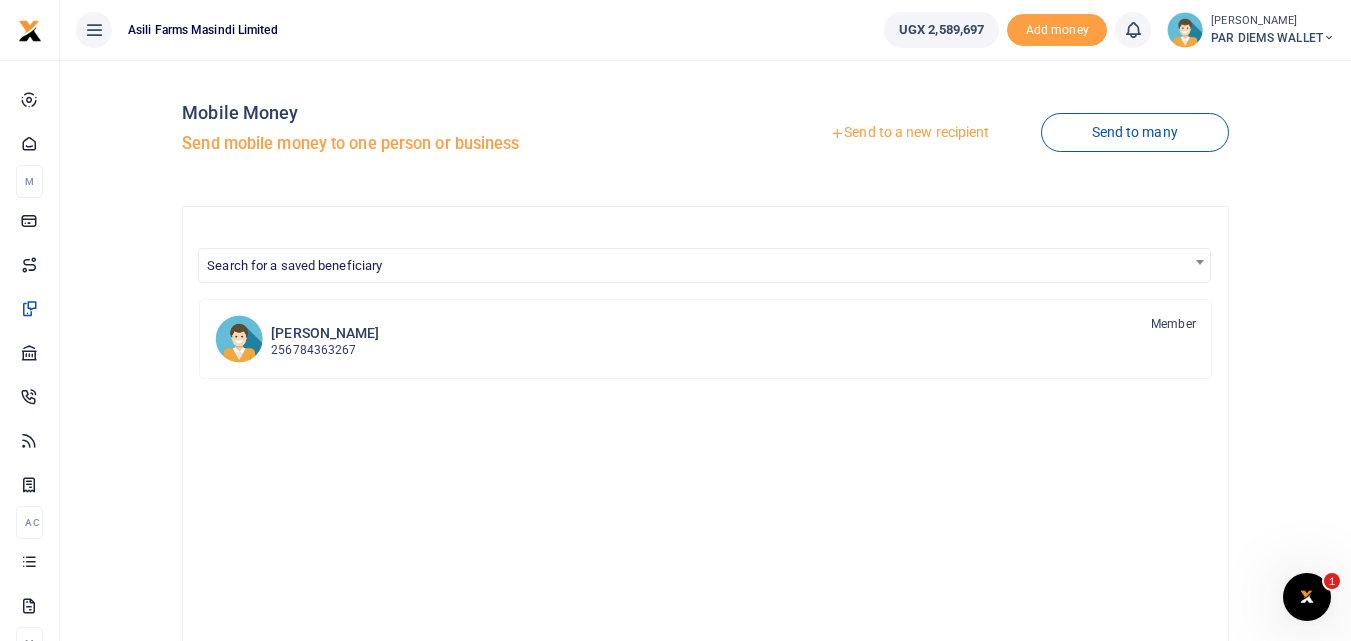 click on "Send to a new recipient" at bounding box center [909, 133] 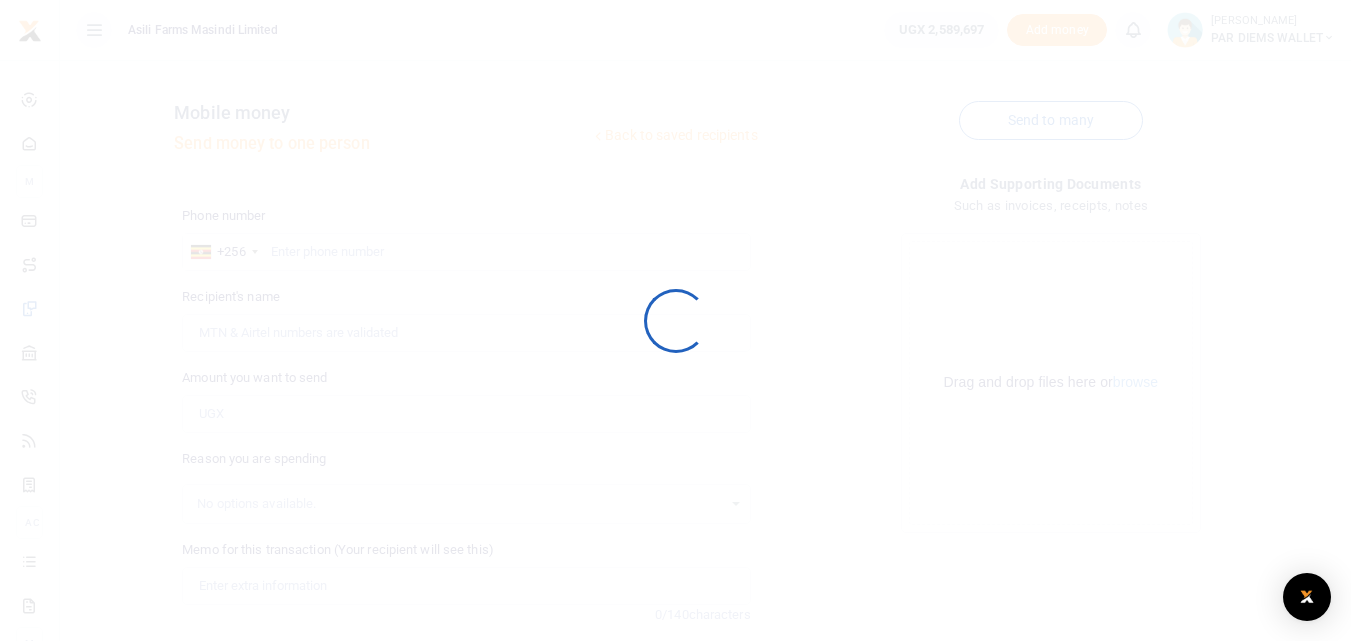 scroll, scrollTop: 0, scrollLeft: 0, axis: both 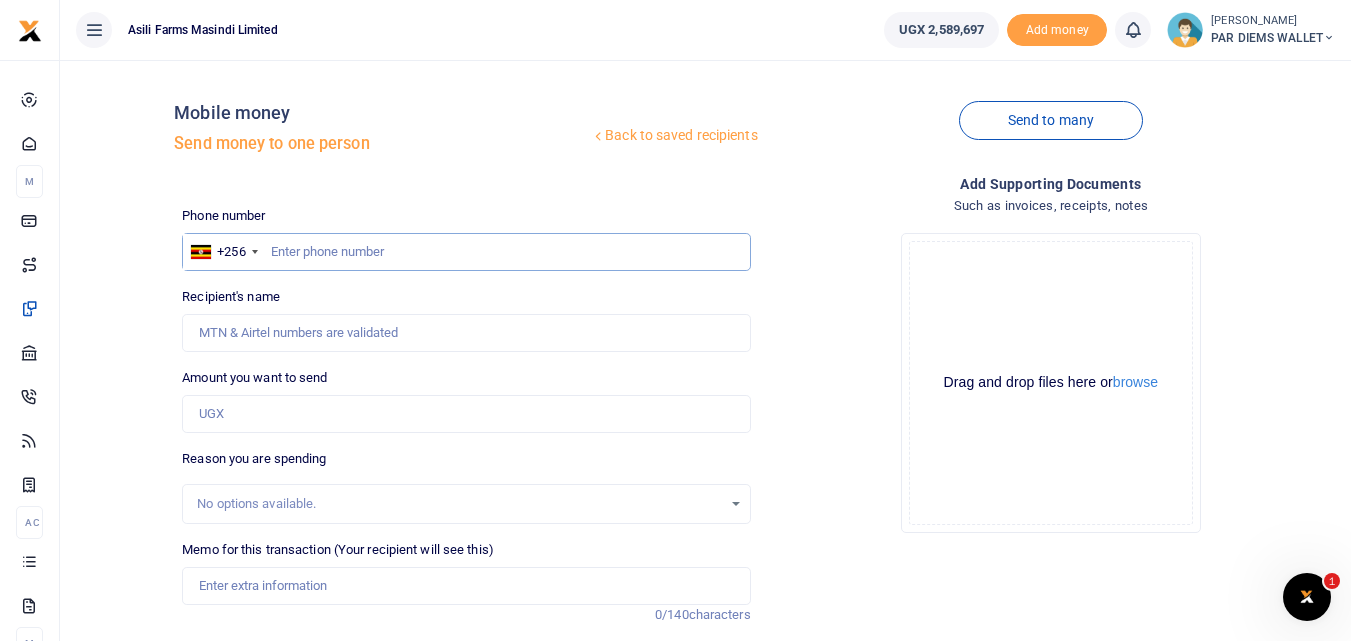 click at bounding box center [466, 252] 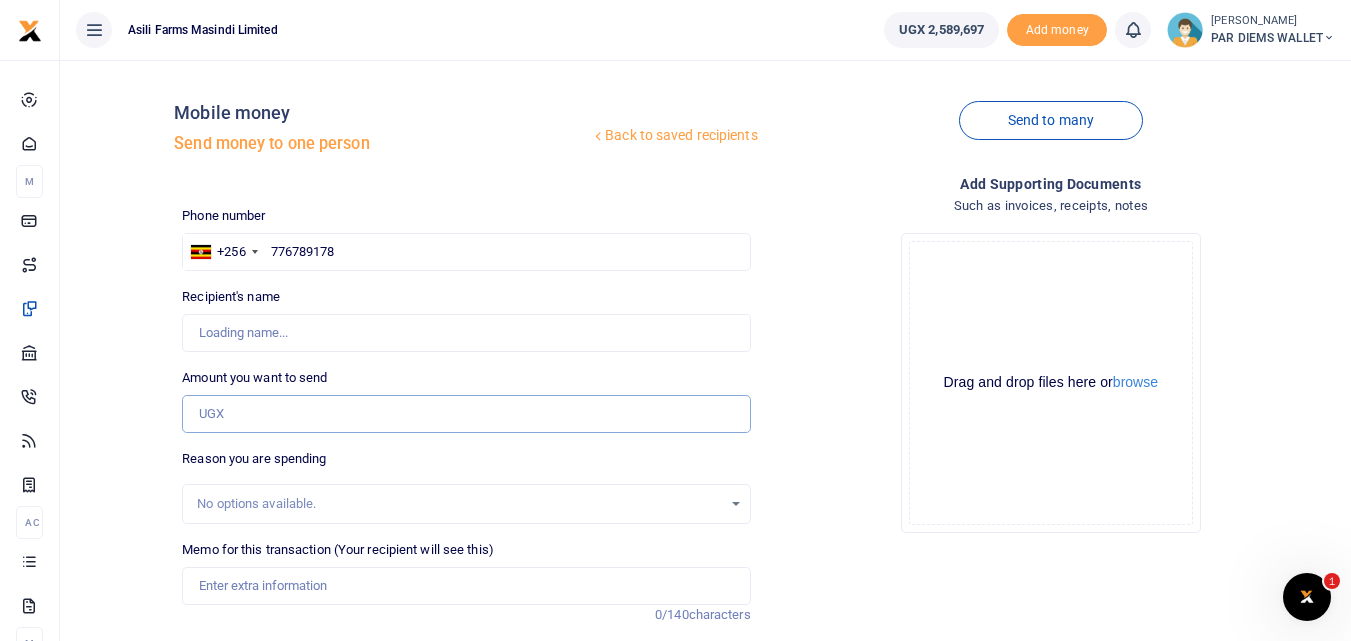 click on "Amount you want to send" at bounding box center (466, 414) 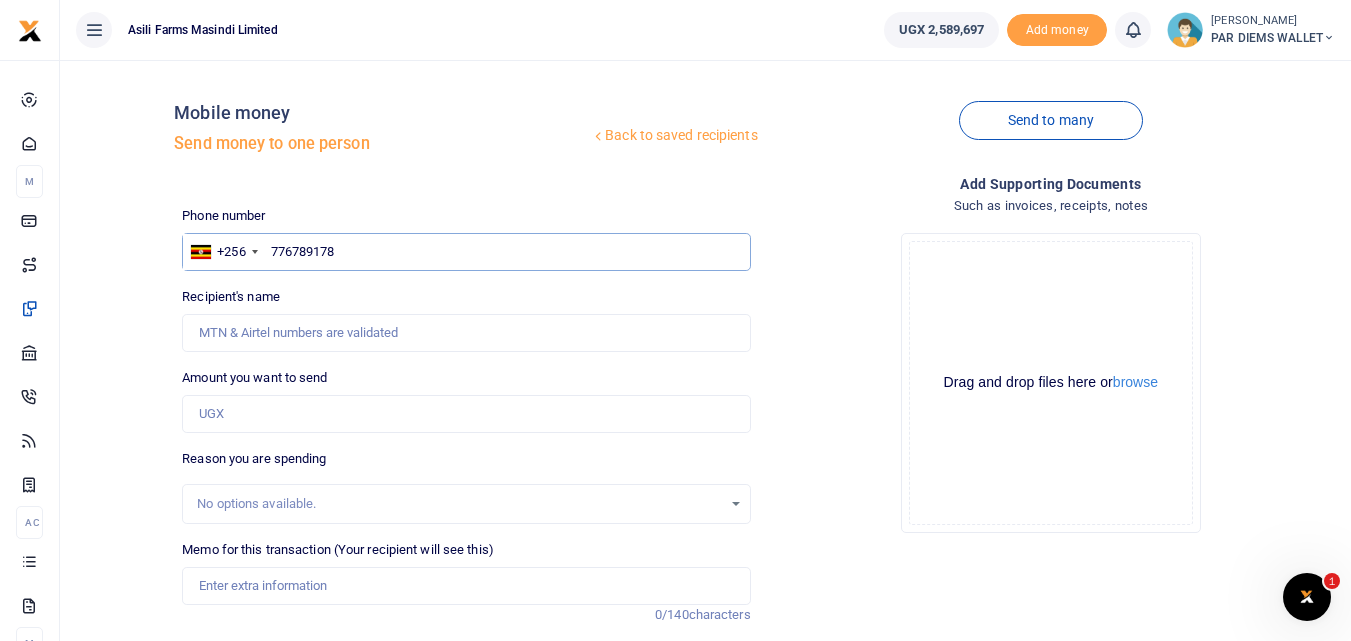 click on "776789178" at bounding box center (466, 252) 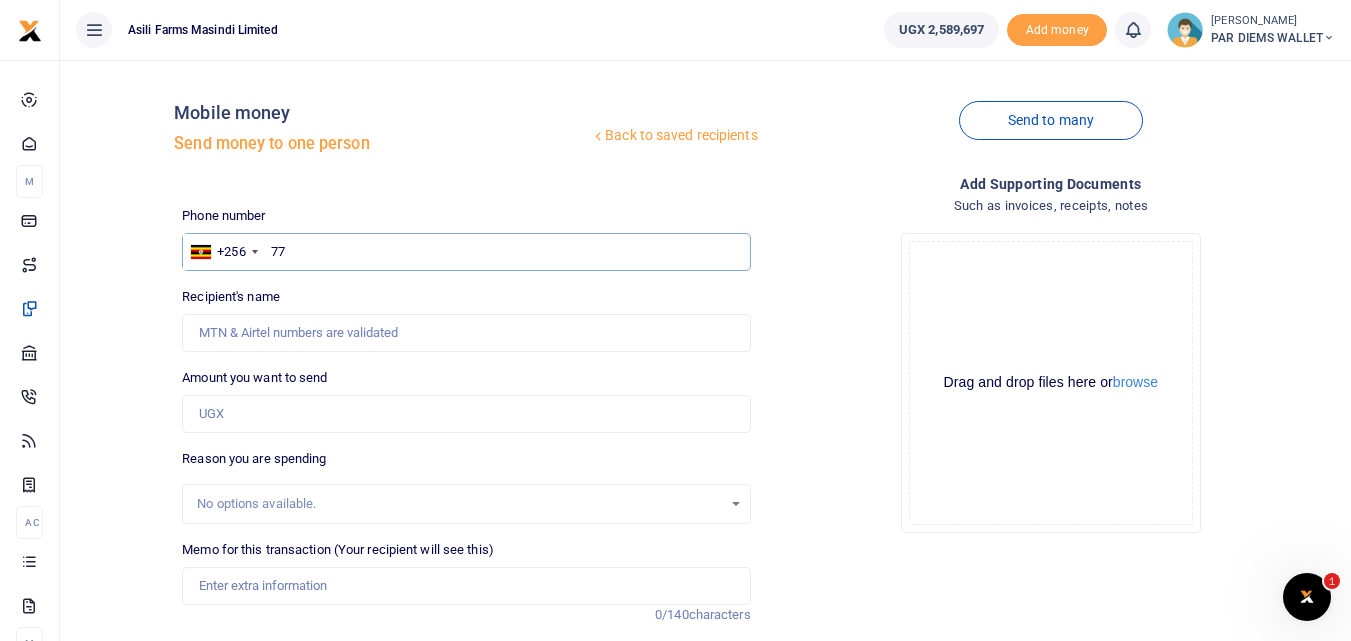 type on "7" 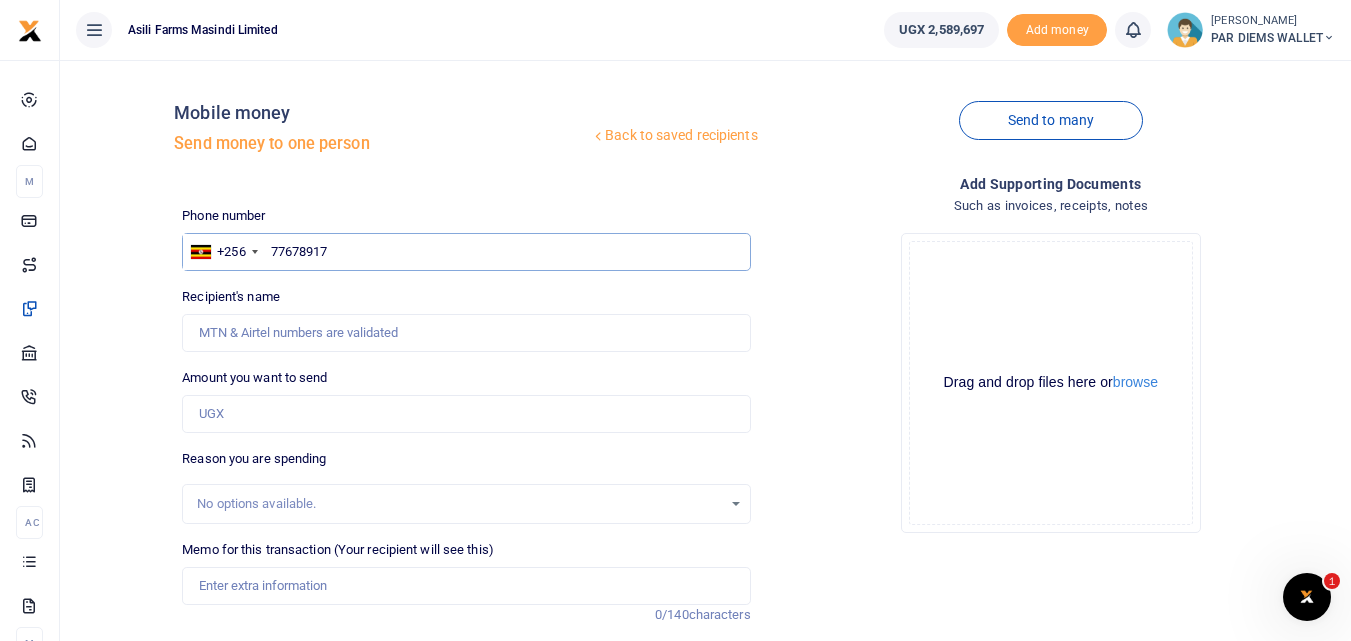 type on "776789178" 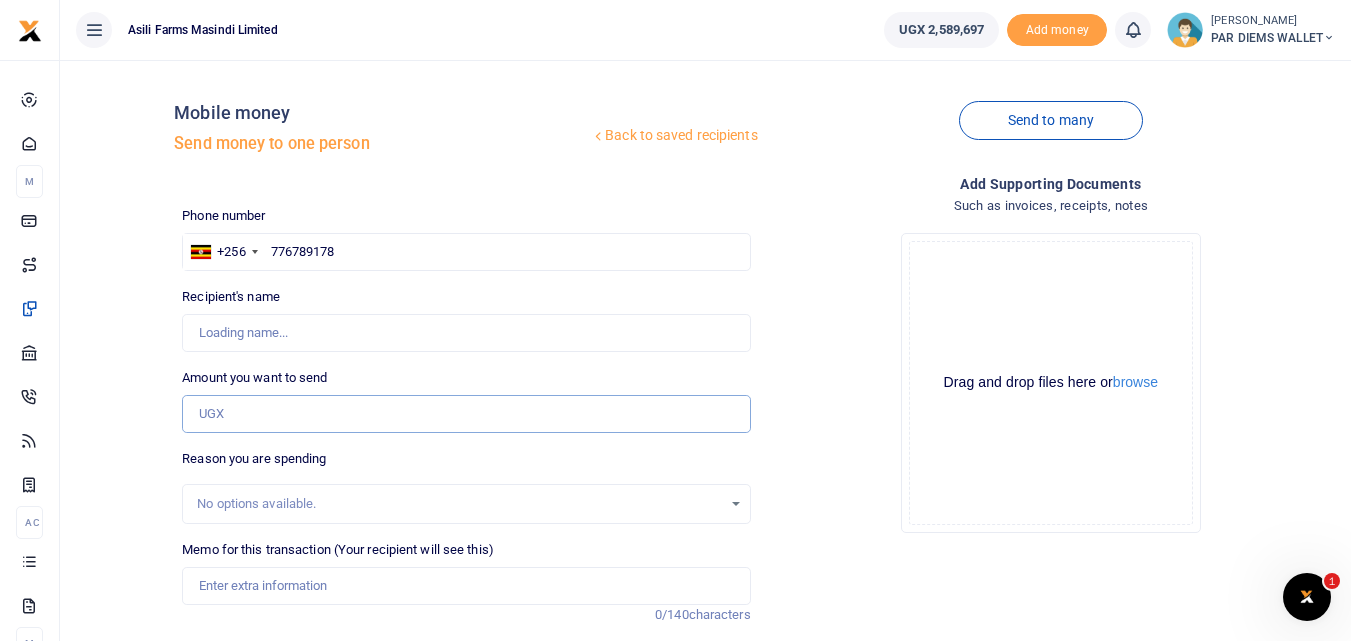 click on "Amount you want to send" at bounding box center [466, 414] 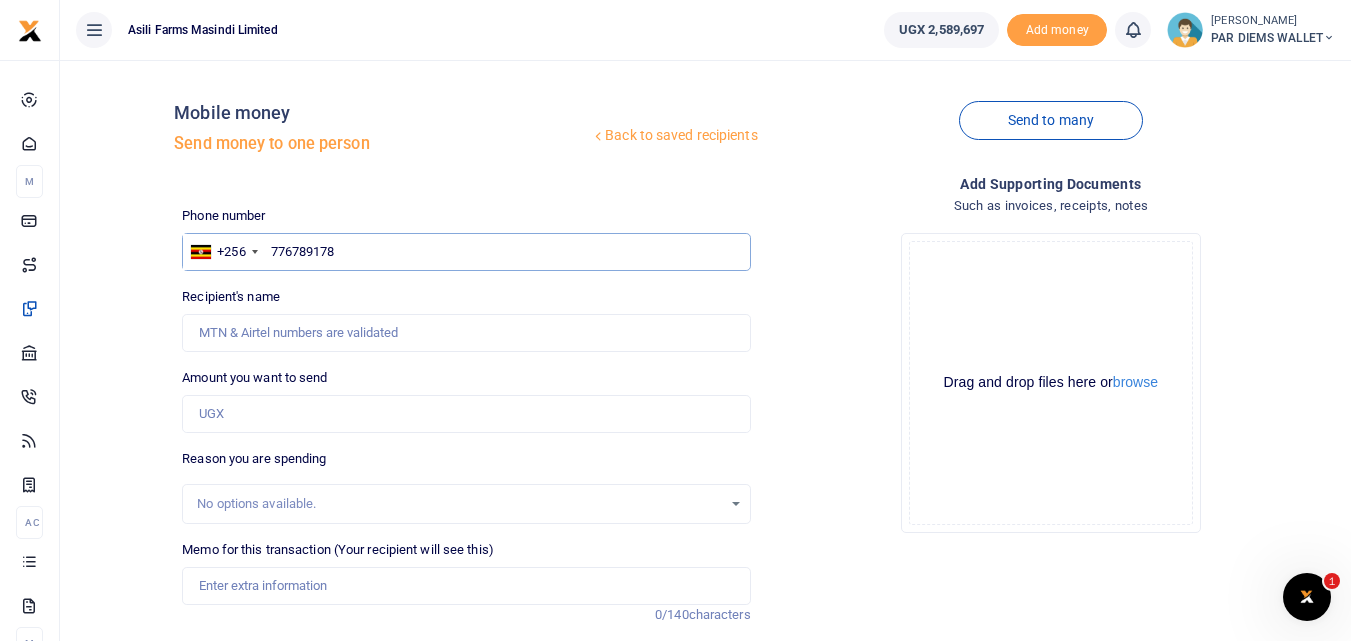click on "776789178" at bounding box center (466, 252) 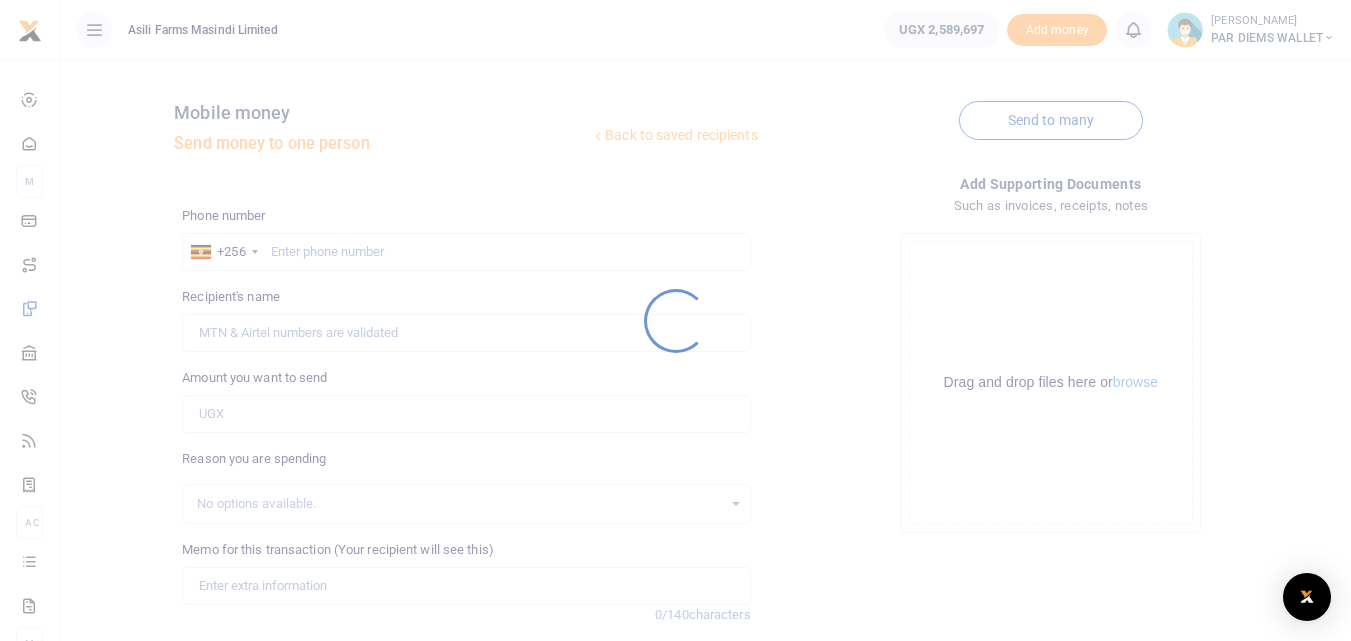 scroll, scrollTop: 0, scrollLeft: 0, axis: both 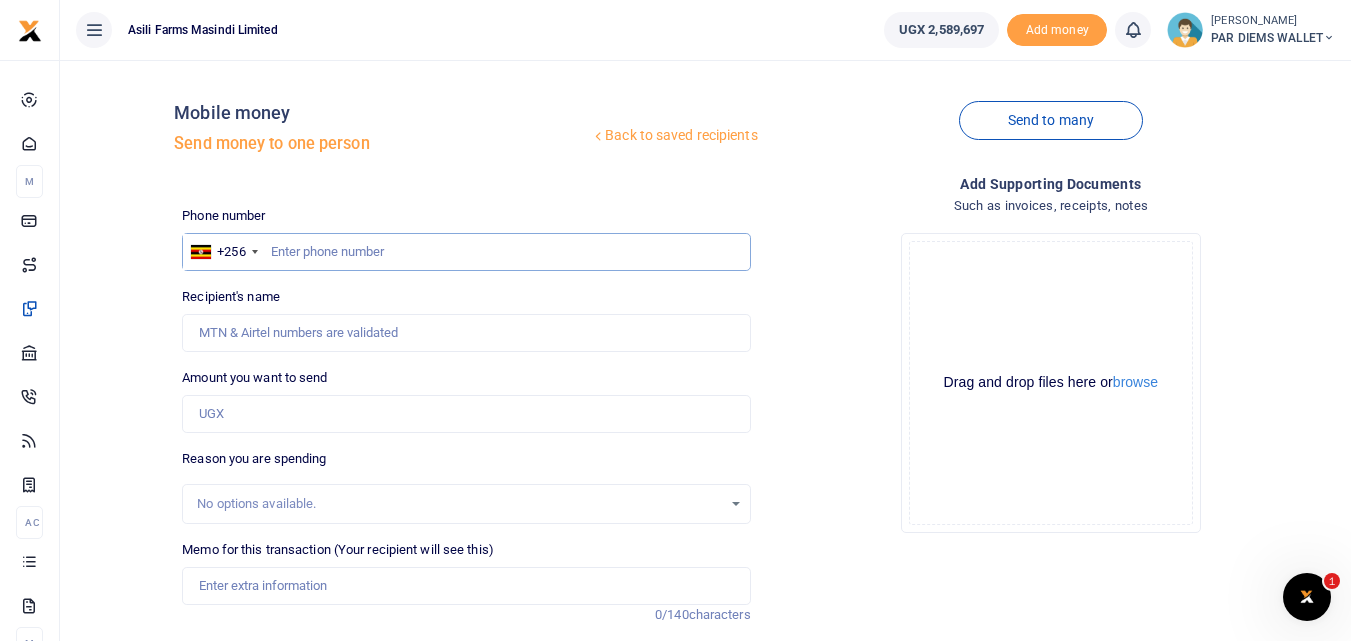 click at bounding box center [466, 252] 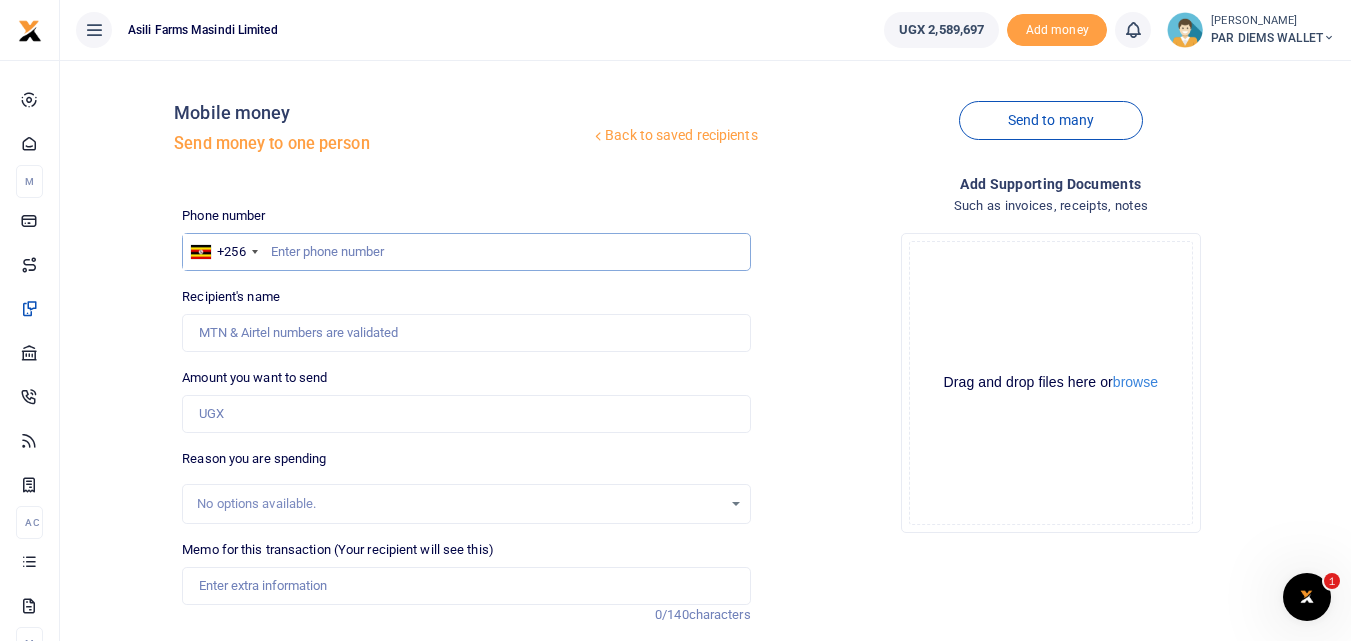 click at bounding box center [466, 252] 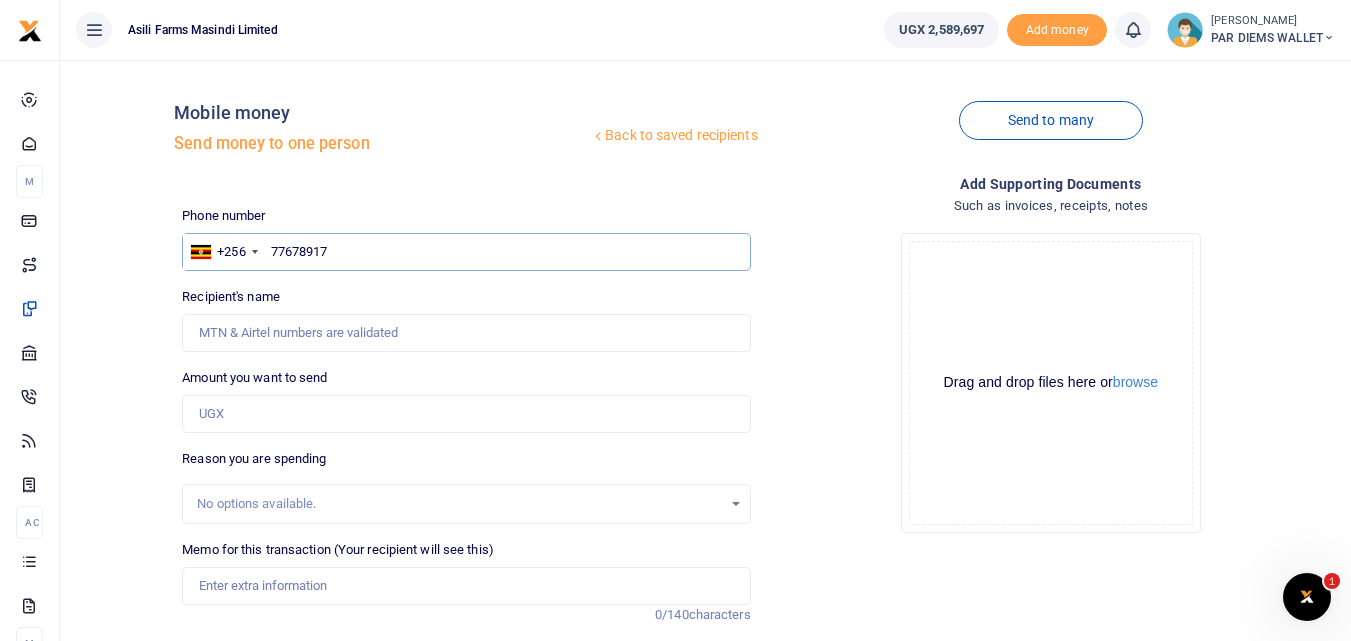 type on "776789178" 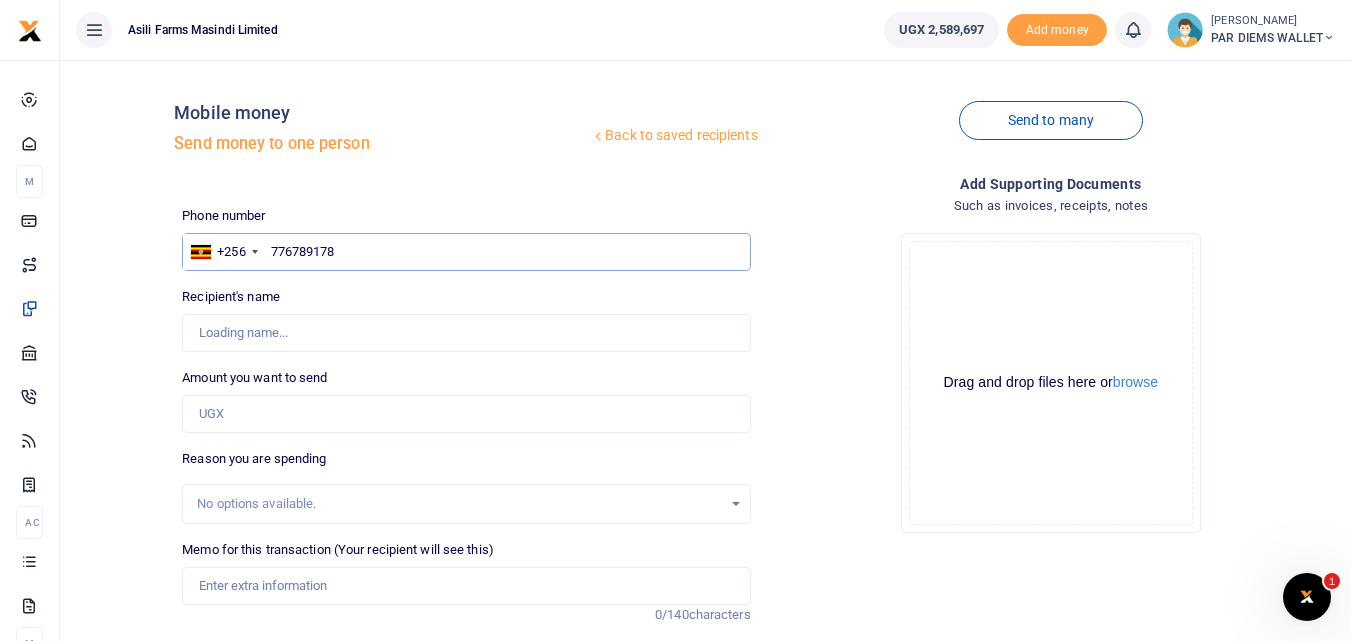 type on "Braxon Baguma" 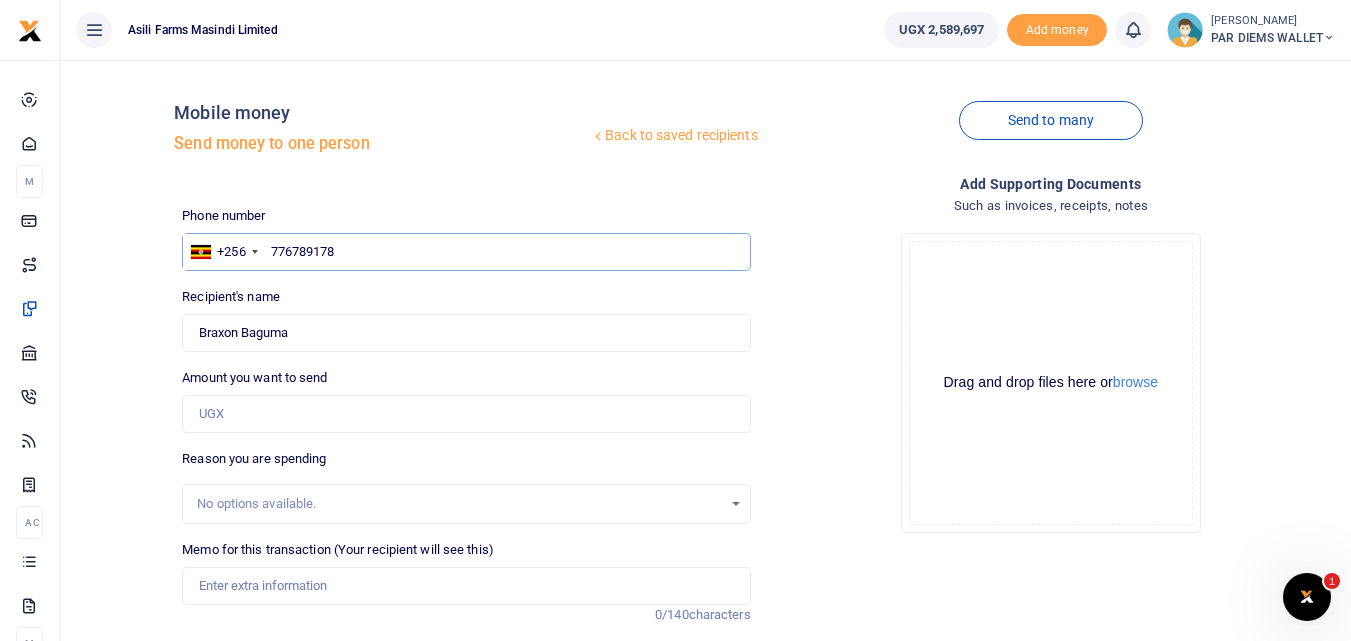 type on "776789178" 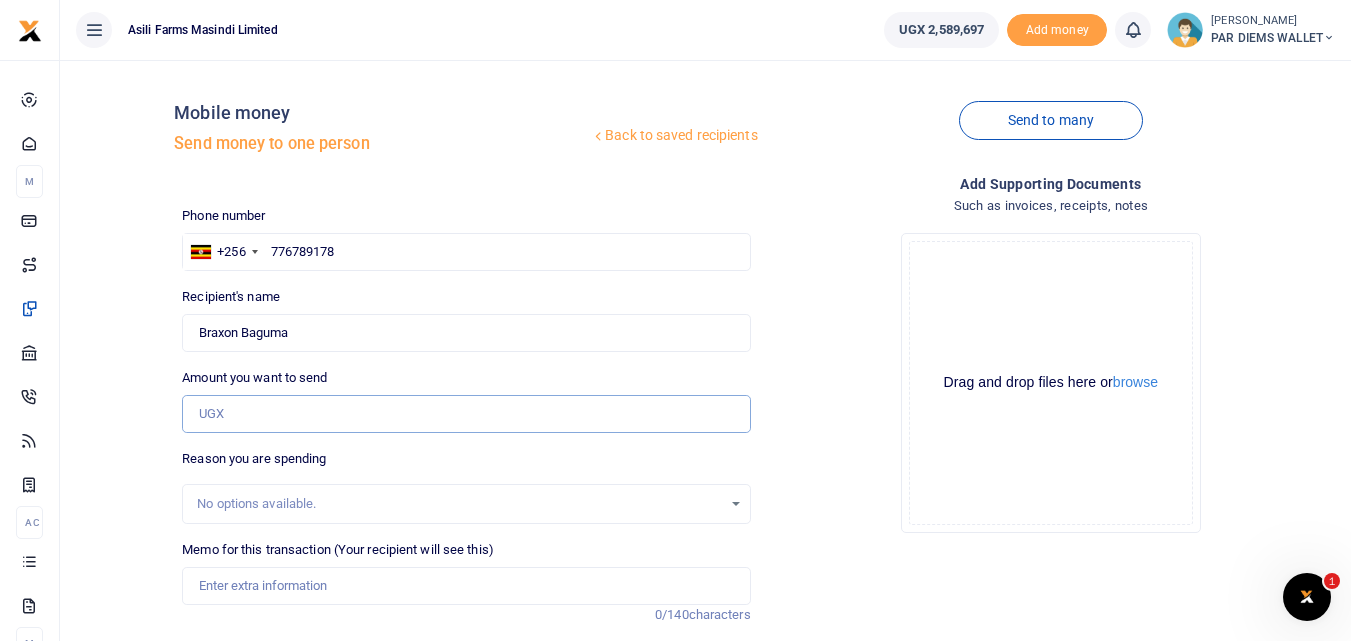 click on "Amount you want to send" at bounding box center [466, 414] 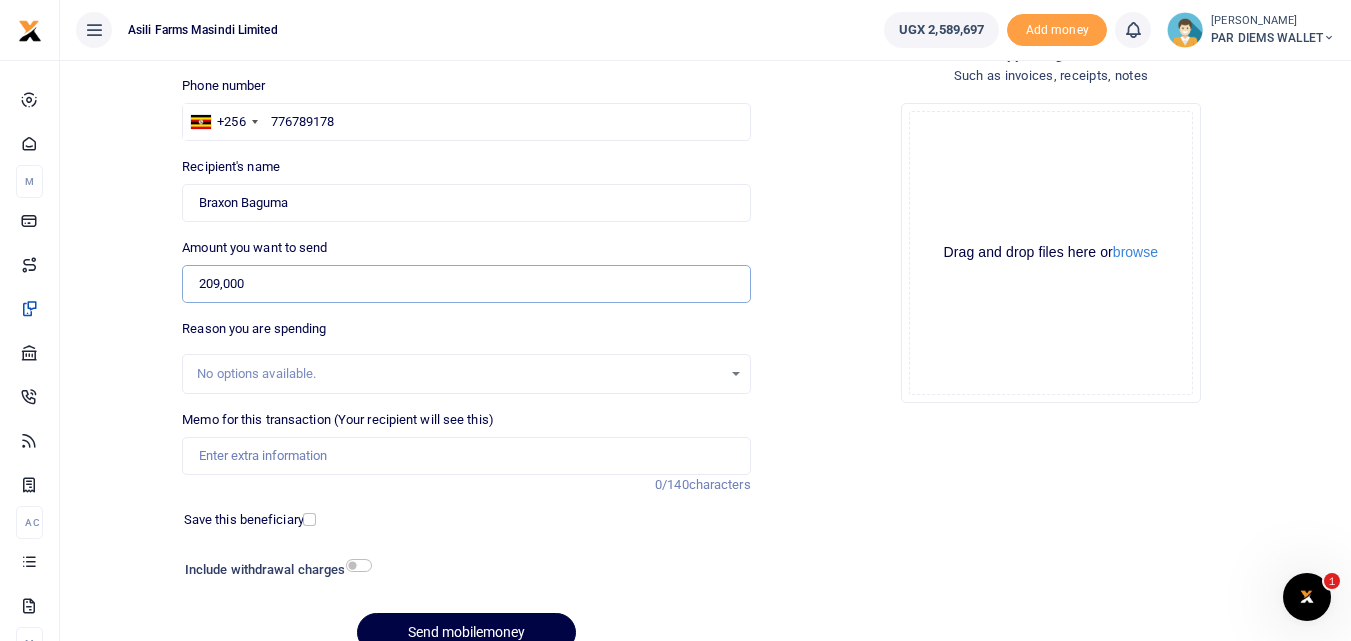 scroll, scrollTop: 133, scrollLeft: 0, axis: vertical 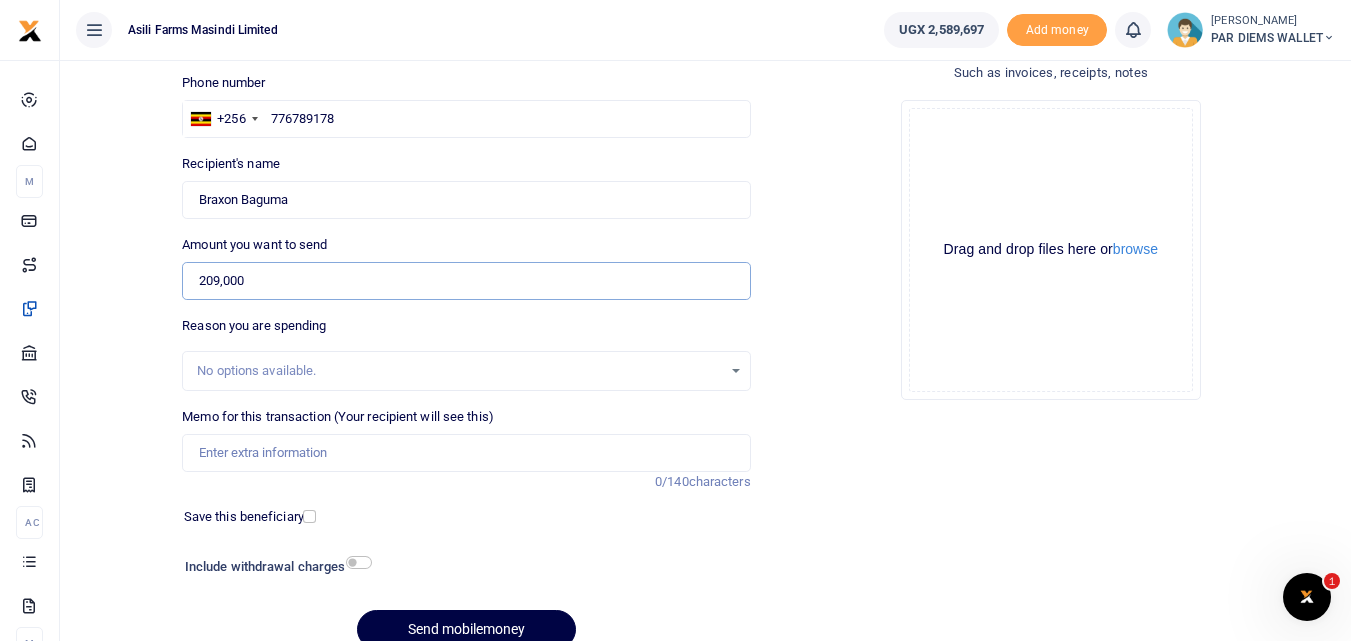 type on "209,000" 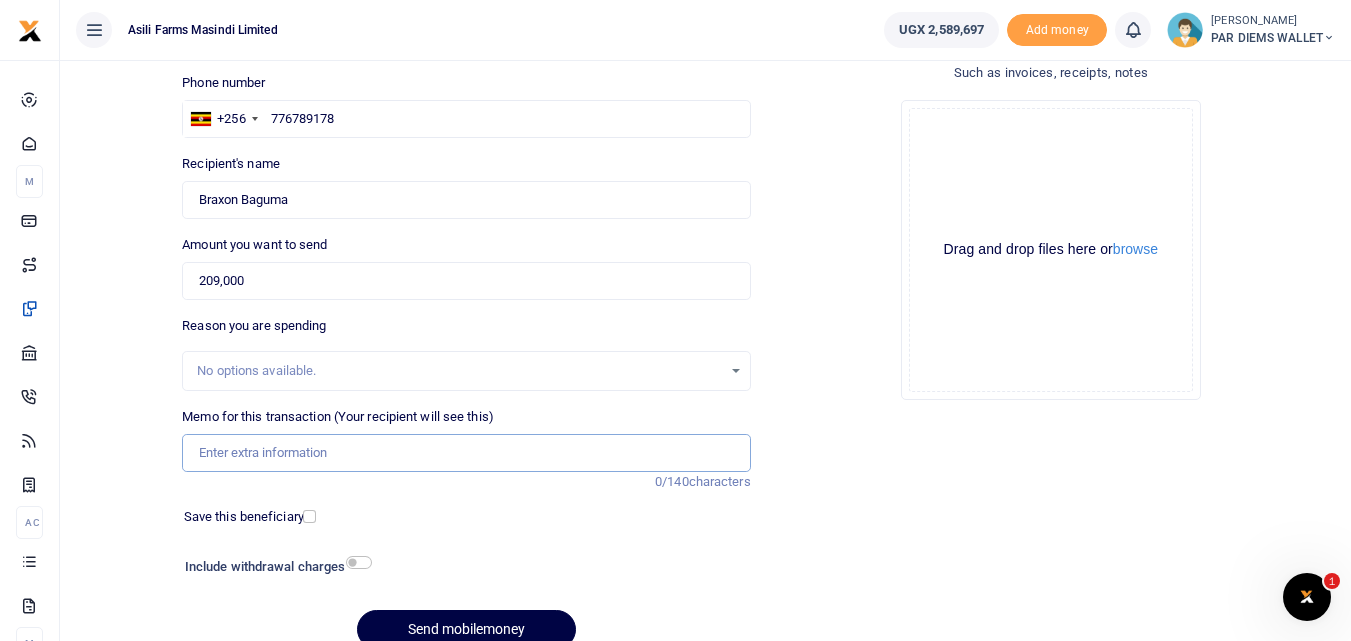 click on "Memo for this transaction (Your recipient will see this)" at bounding box center (466, 453) 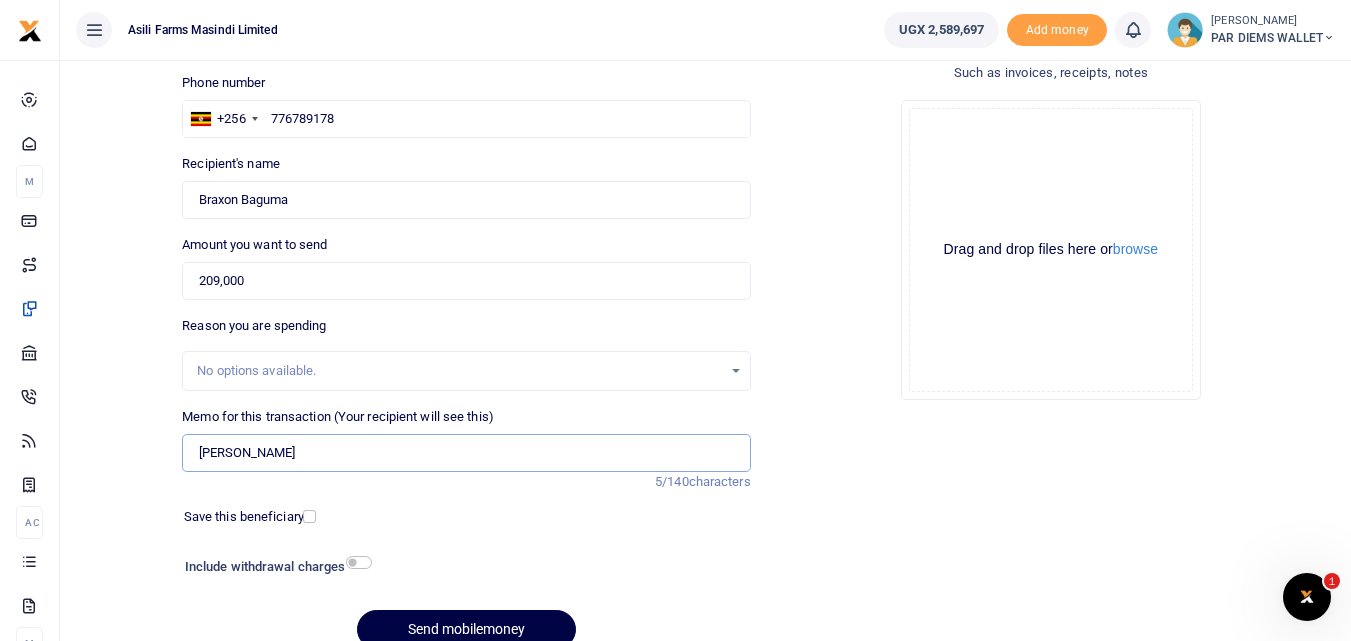 type on "Harvesting Bonus being paid to Odida under Batch 1" 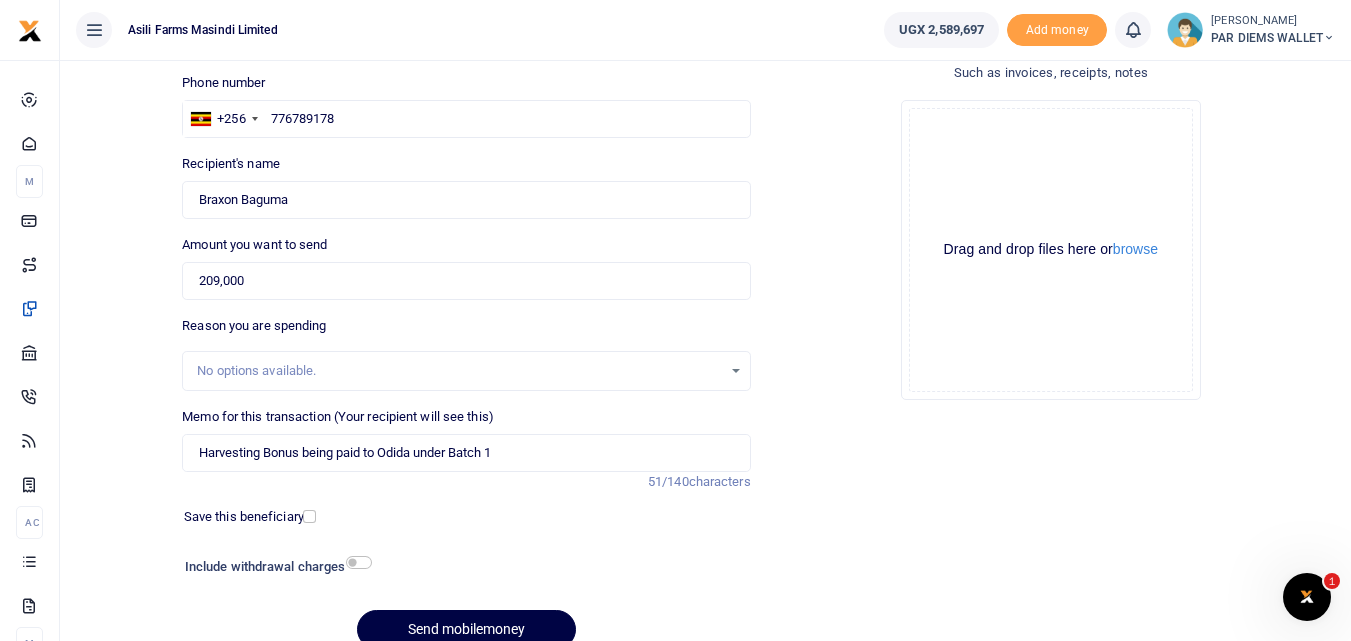 click on "Drag and drop files here or  browse Powered by  Uppy" 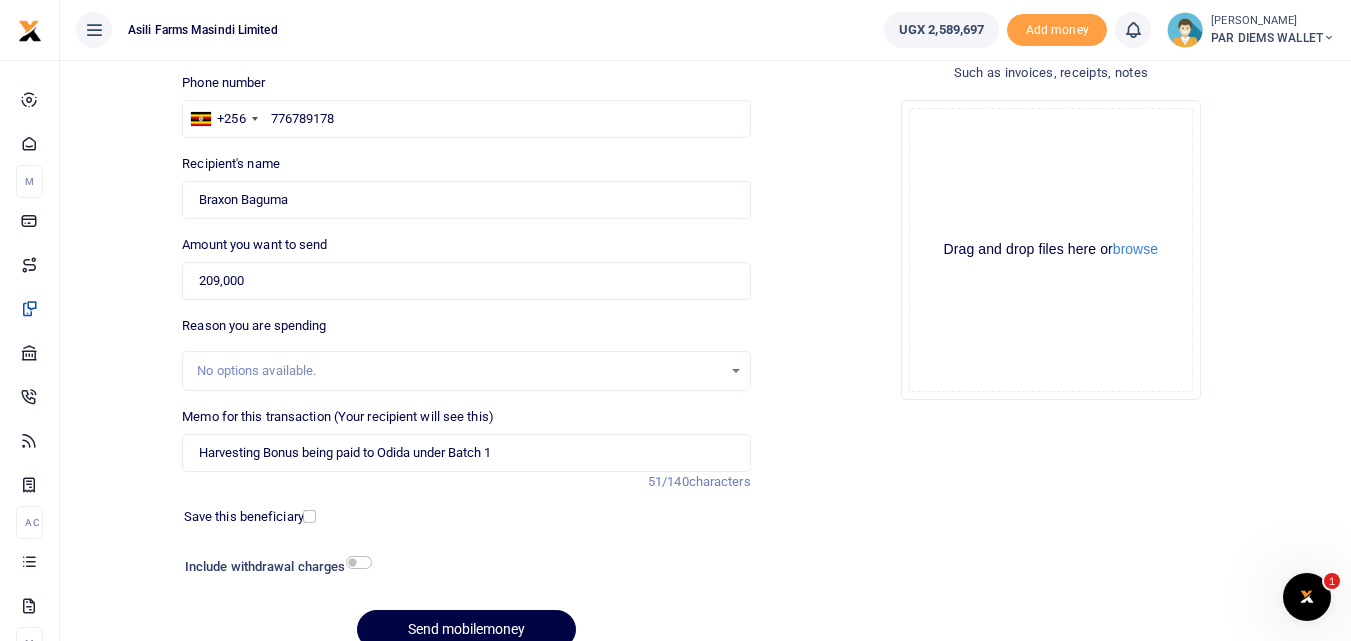 click on "Drag and drop files here or  browse Powered by  Uppy" 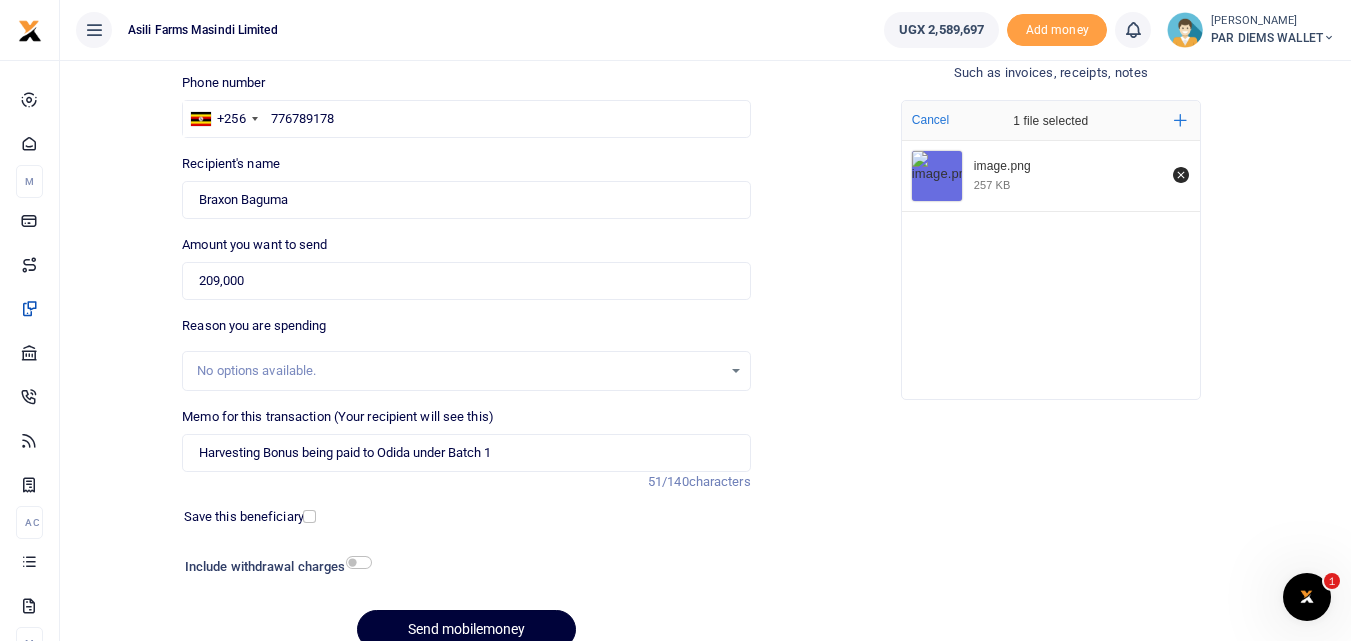 click on "Send mobilemoney" at bounding box center [466, 629] 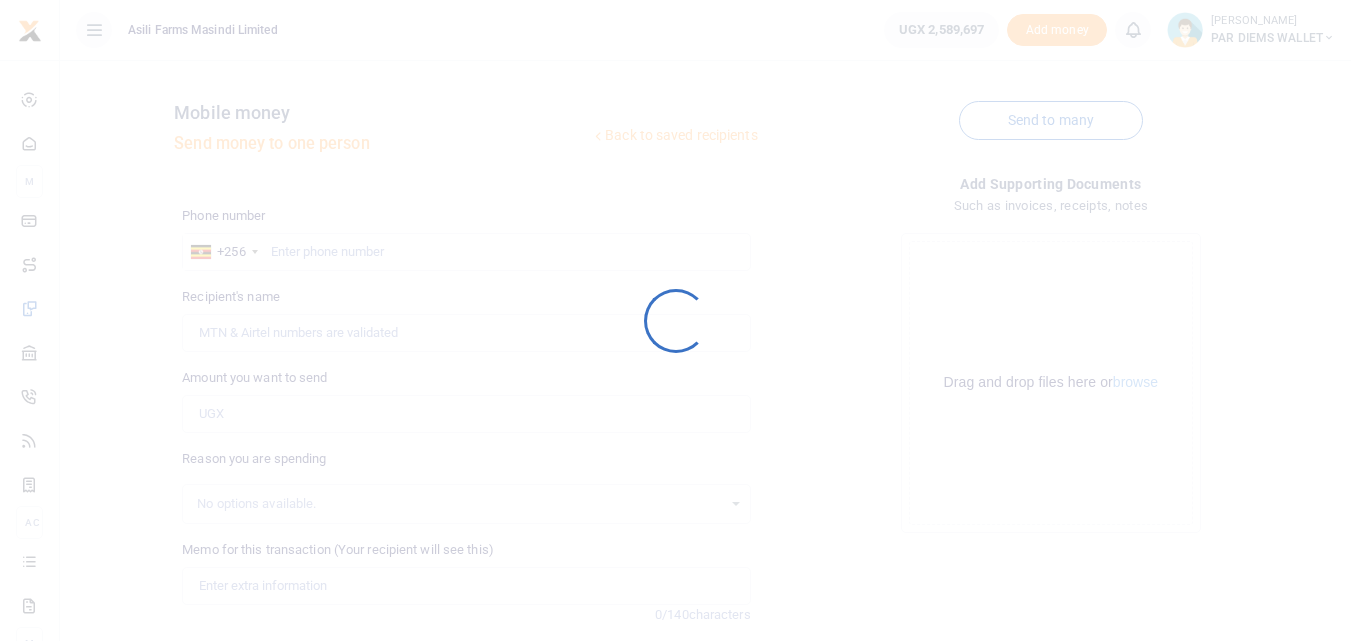 scroll, scrollTop: 133, scrollLeft: 0, axis: vertical 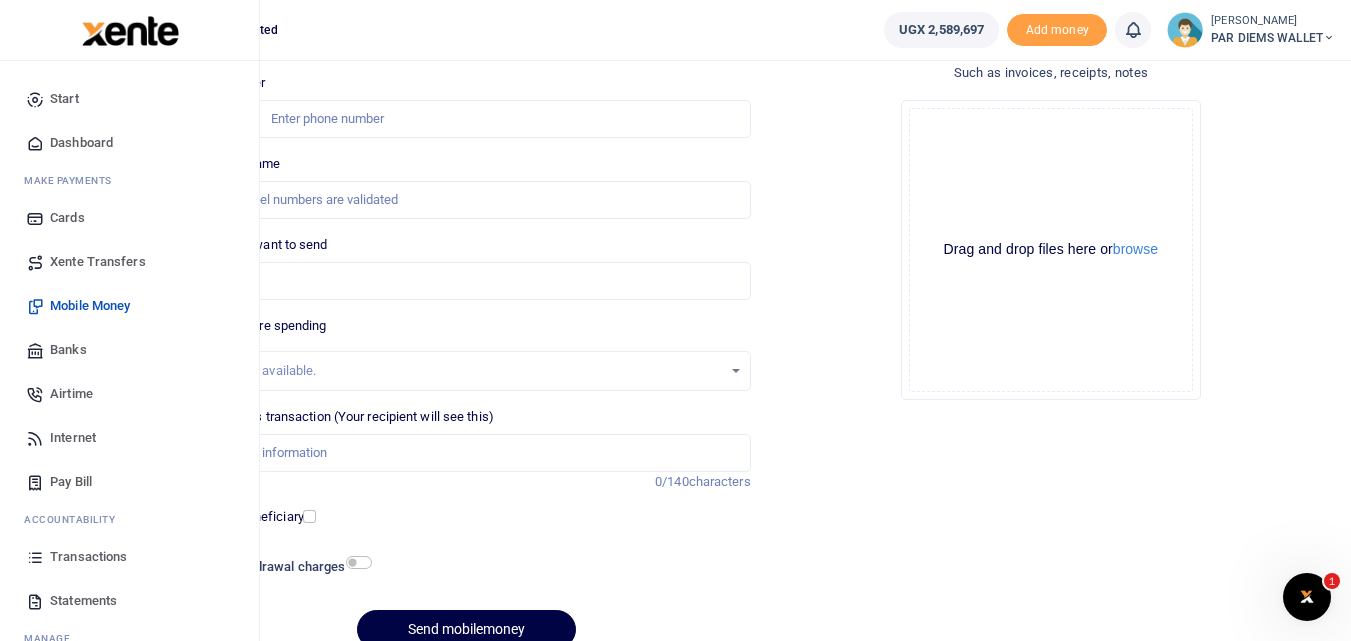 click at bounding box center (35, 557) 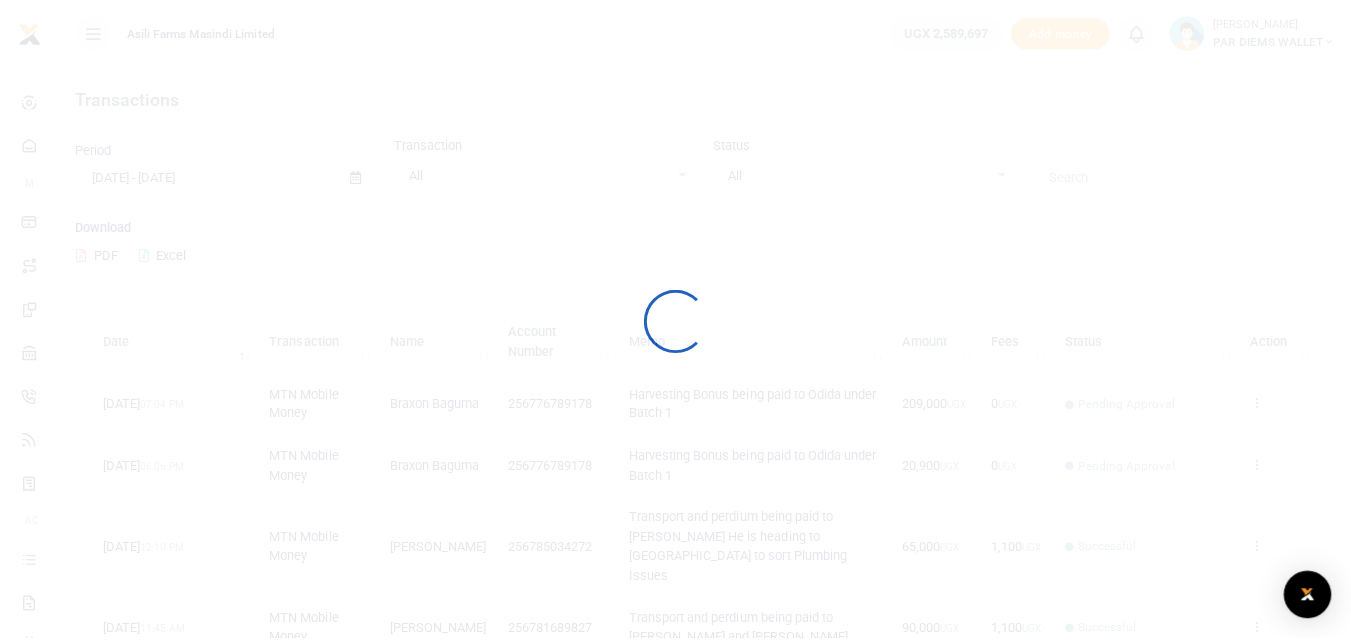 scroll, scrollTop: 0, scrollLeft: 0, axis: both 